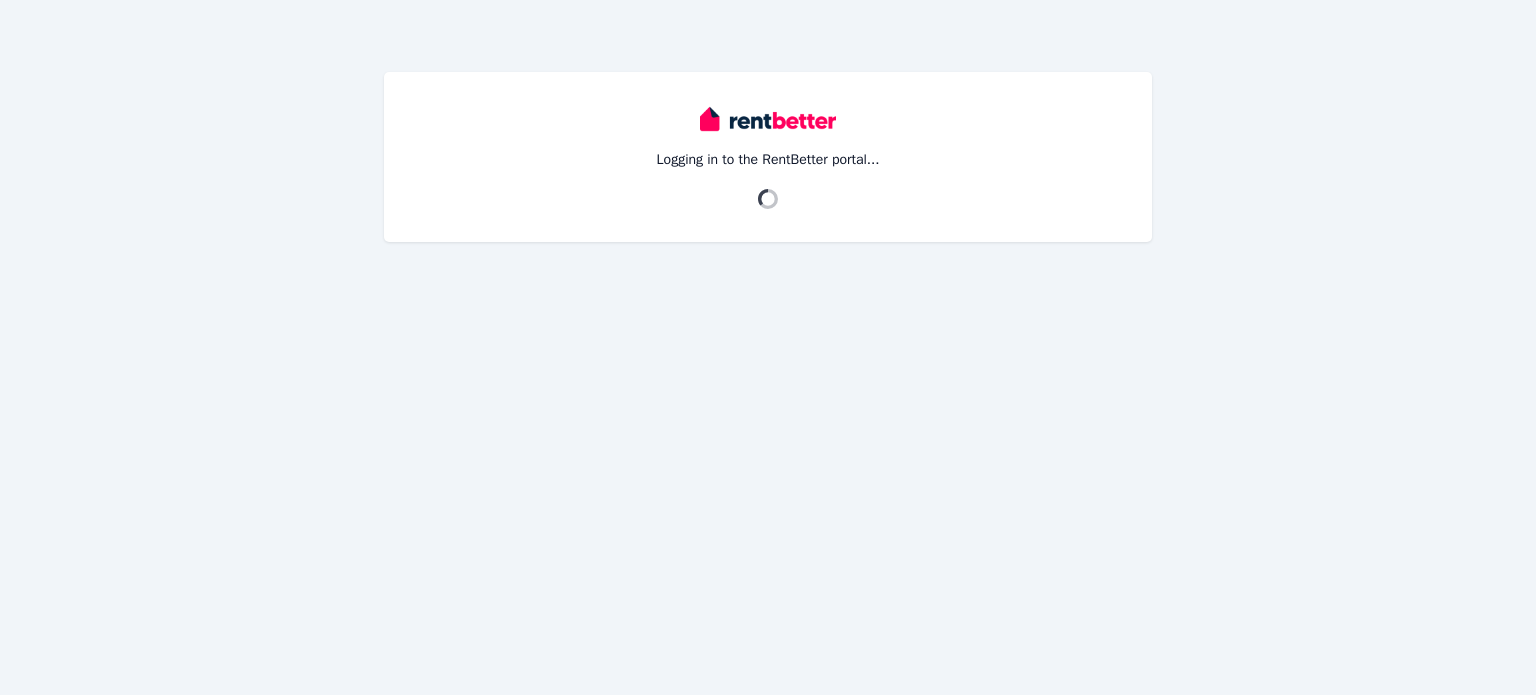 scroll, scrollTop: 0, scrollLeft: 0, axis: both 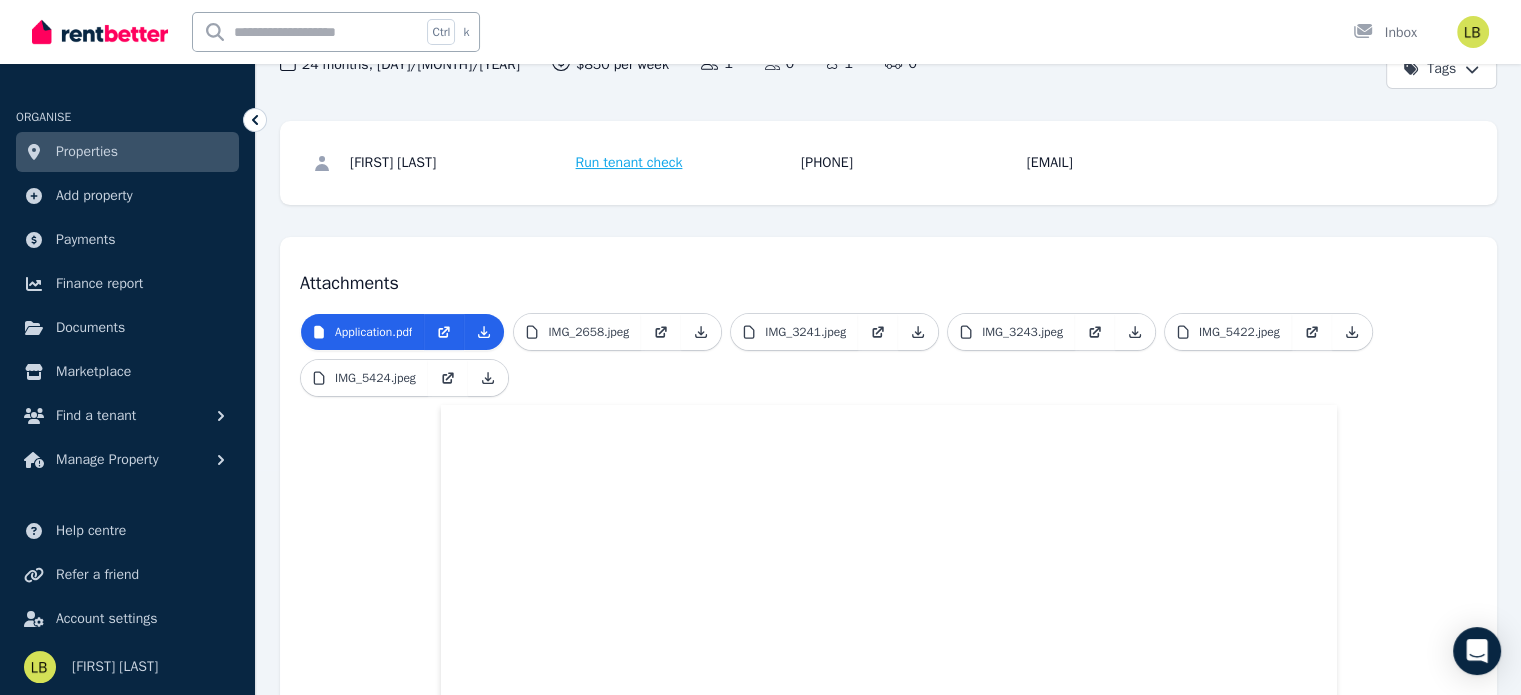 click on "Properties" at bounding box center (87, 152) 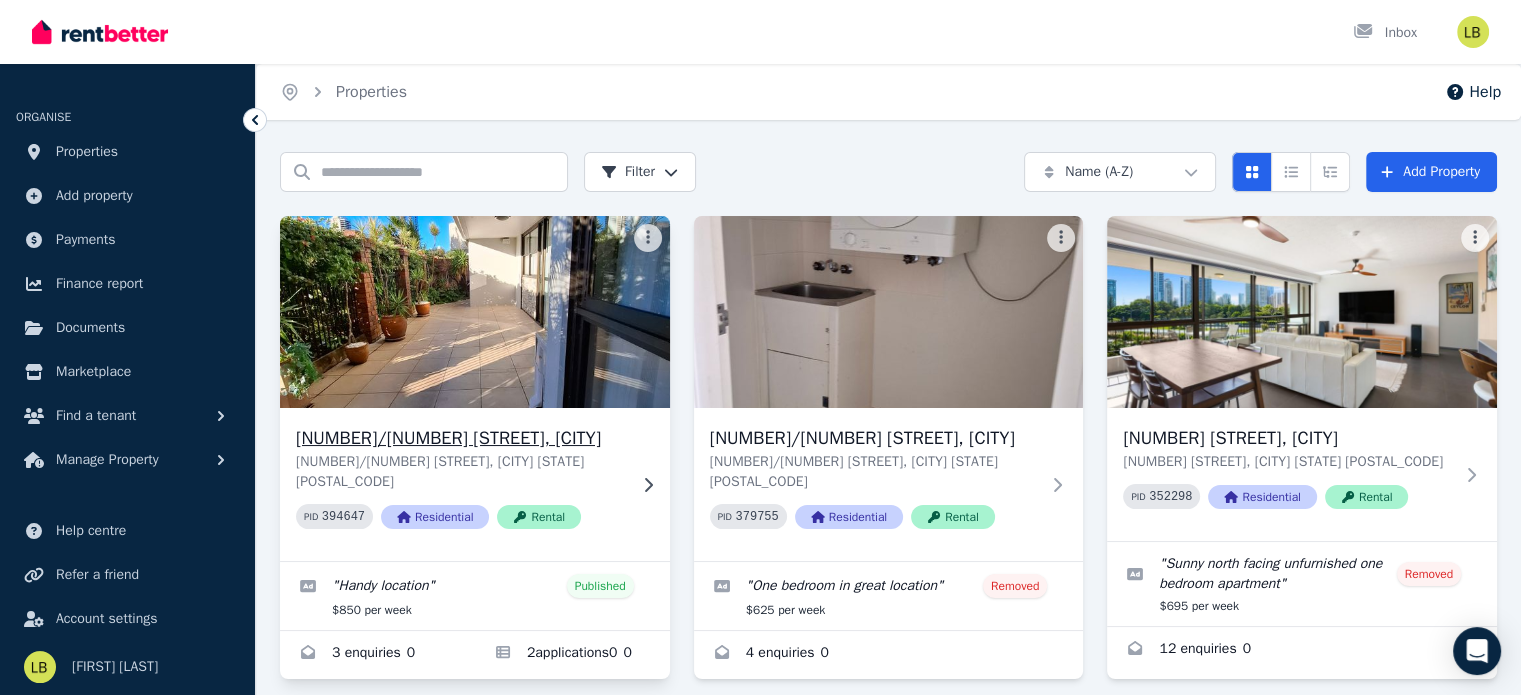 scroll, scrollTop: 0, scrollLeft: 0, axis: both 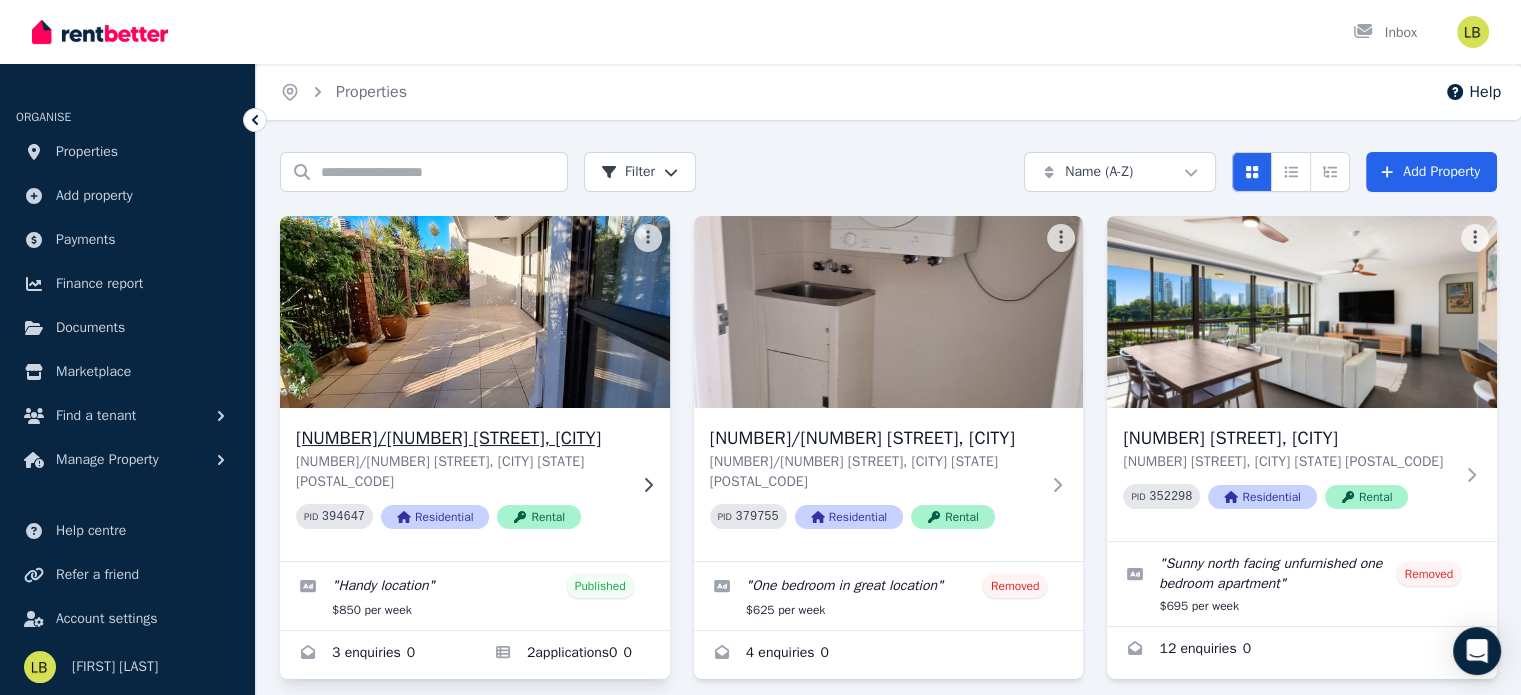 click 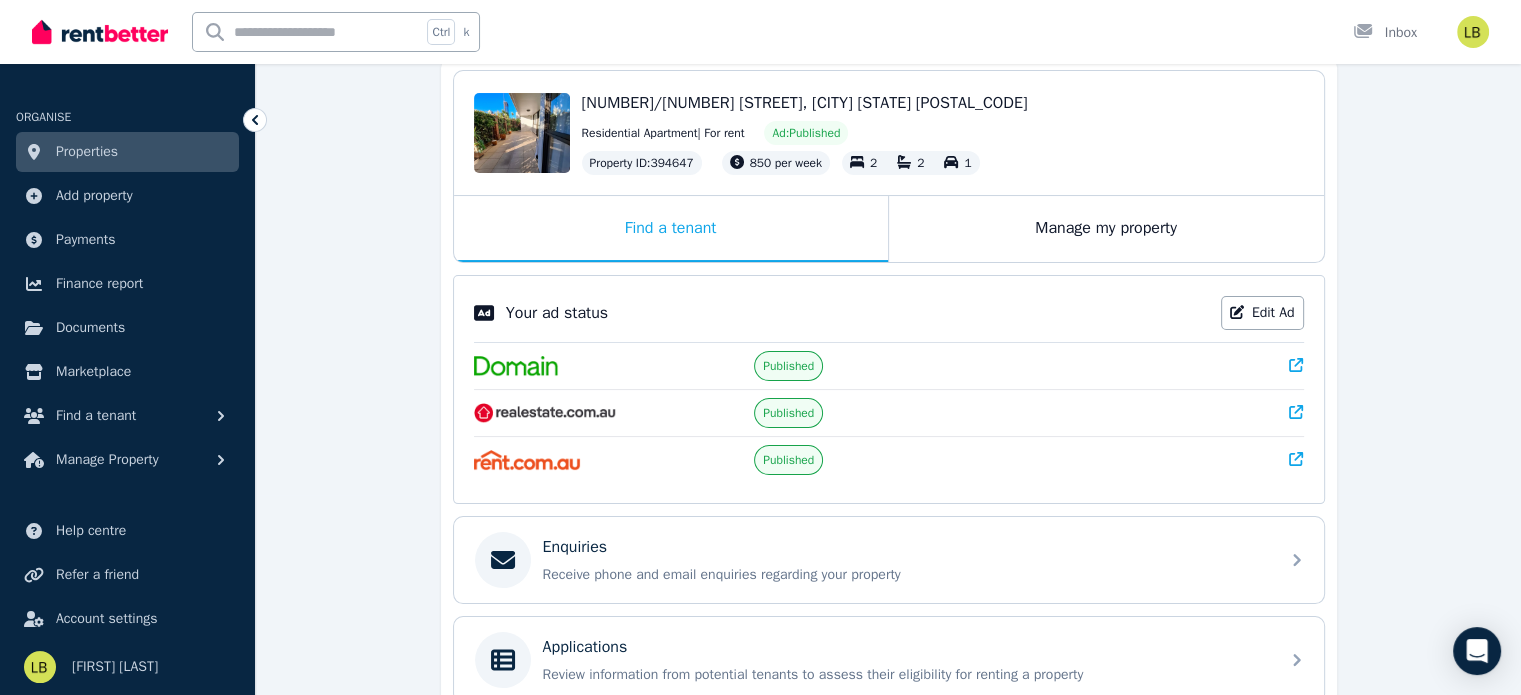 scroll, scrollTop: 490, scrollLeft: 0, axis: vertical 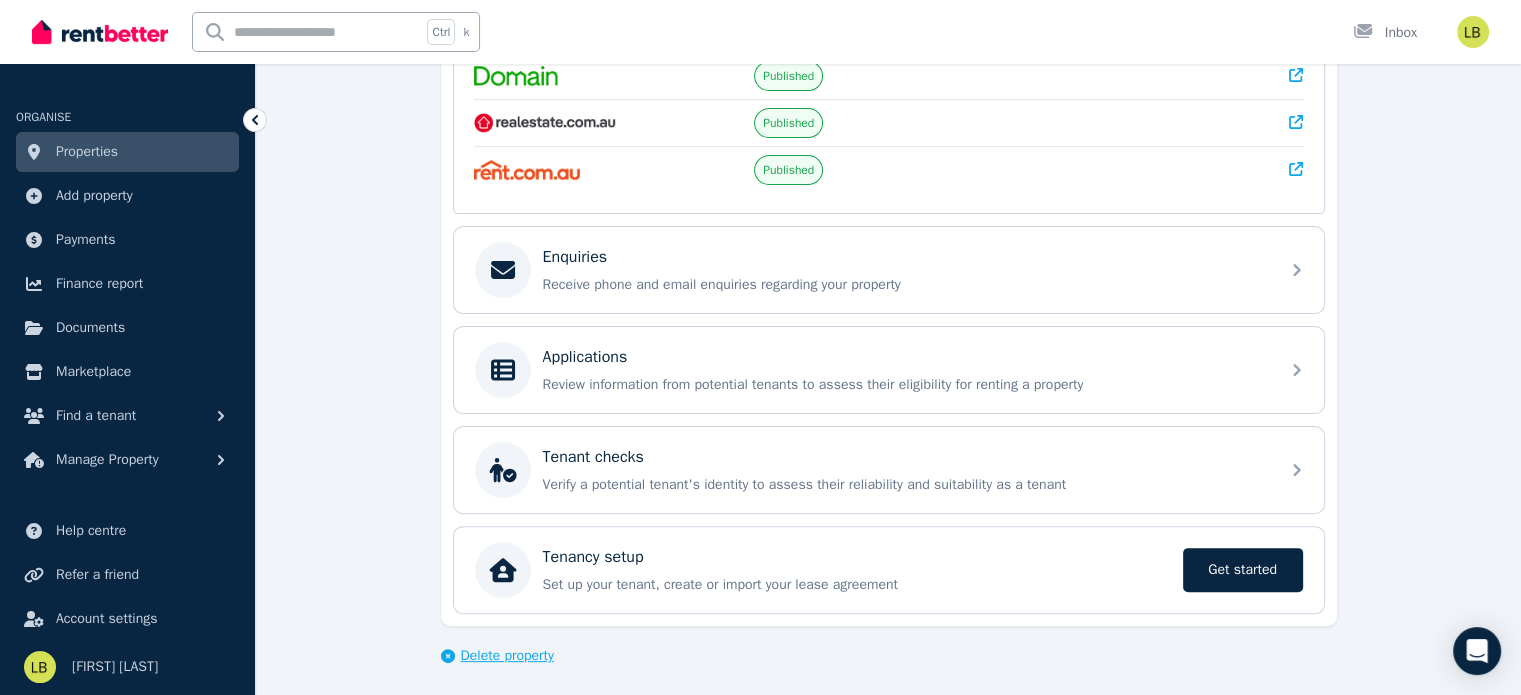 click on "Delete property" at bounding box center [507, 656] 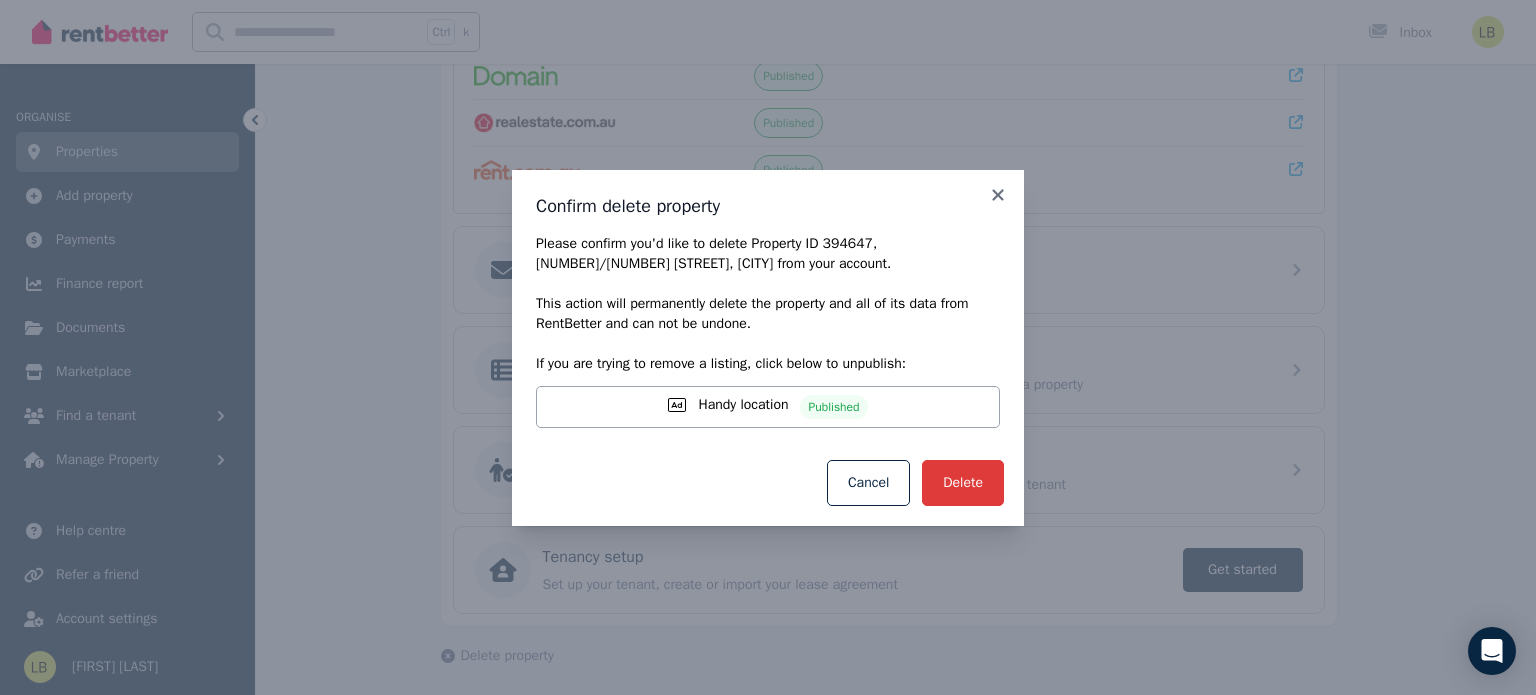 click on "Delete" at bounding box center (963, 483) 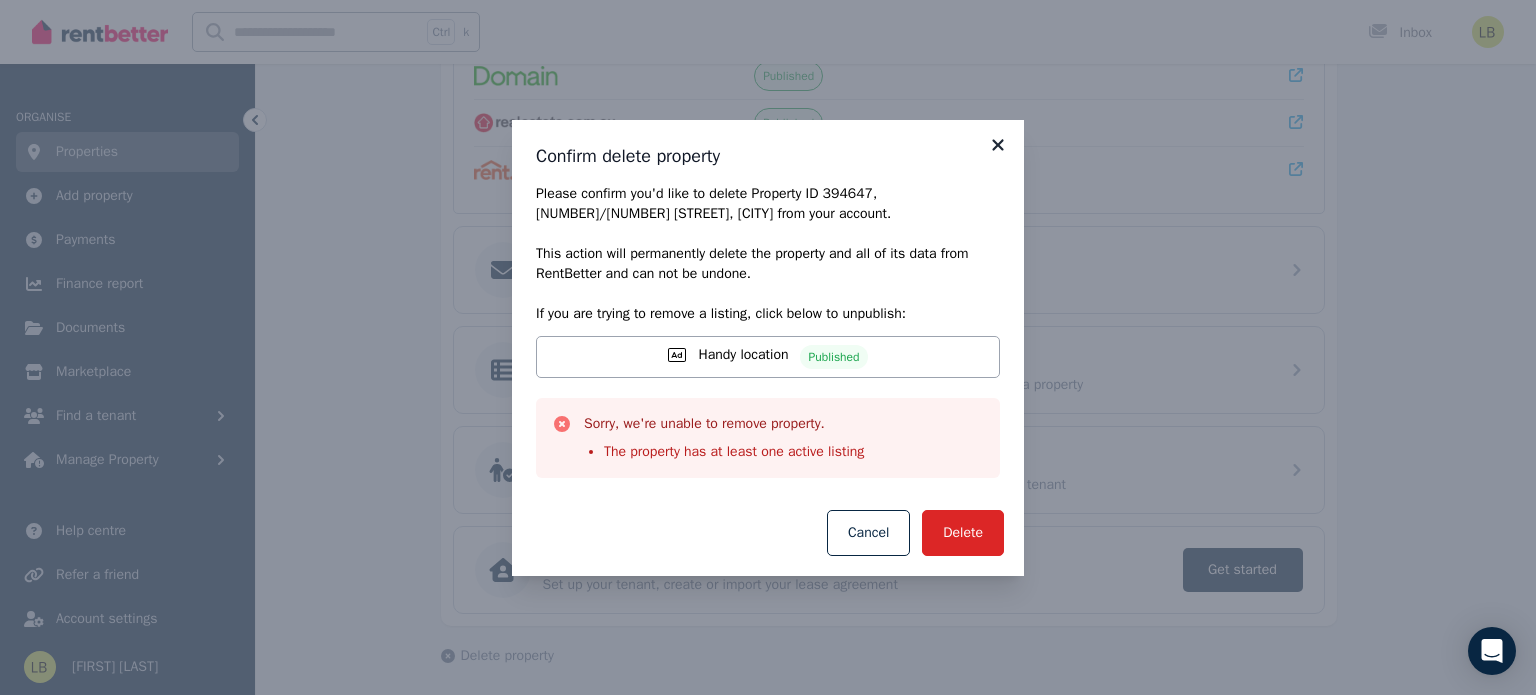click 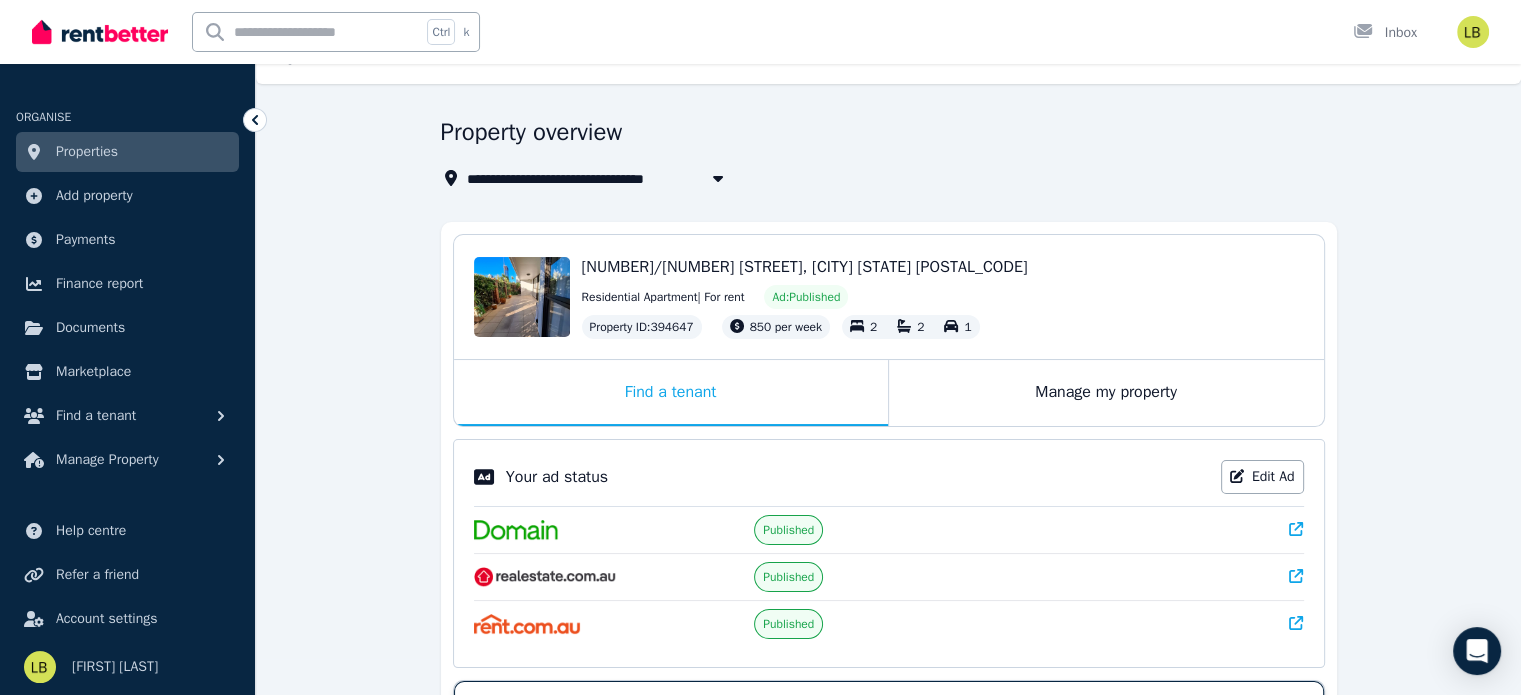 scroll, scrollTop: 0, scrollLeft: 0, axis: both 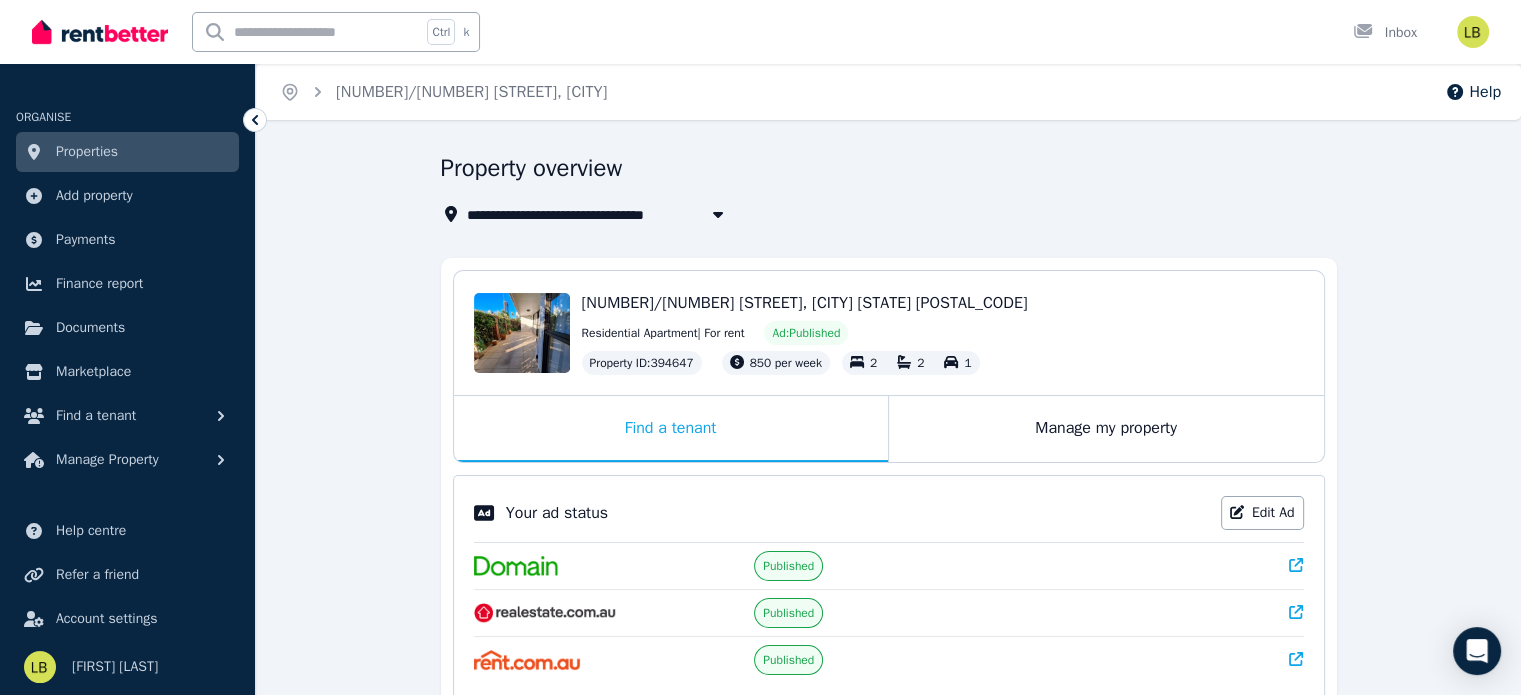 click on "Properties" at bounding box center [87, 152] 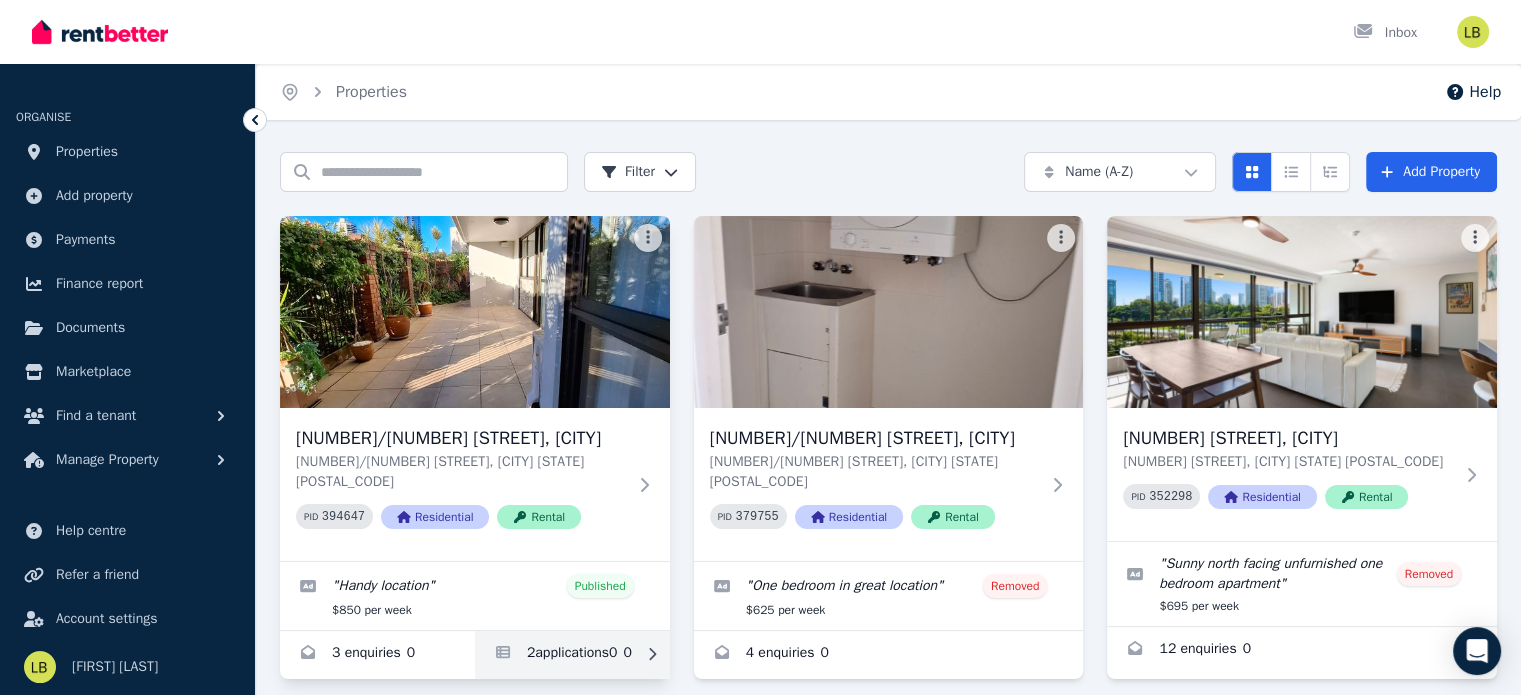 click at bounding box center [572, 655] 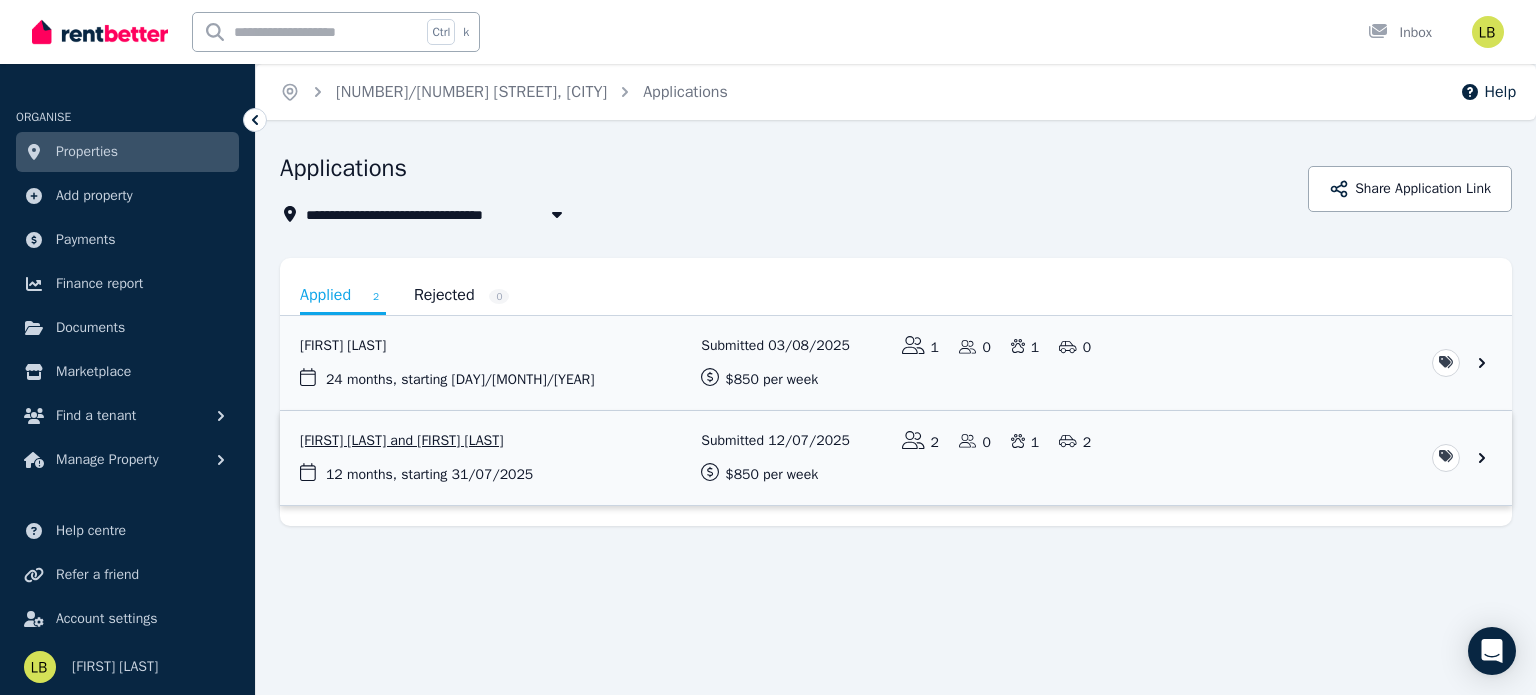 click at bounding box center [896, 458] 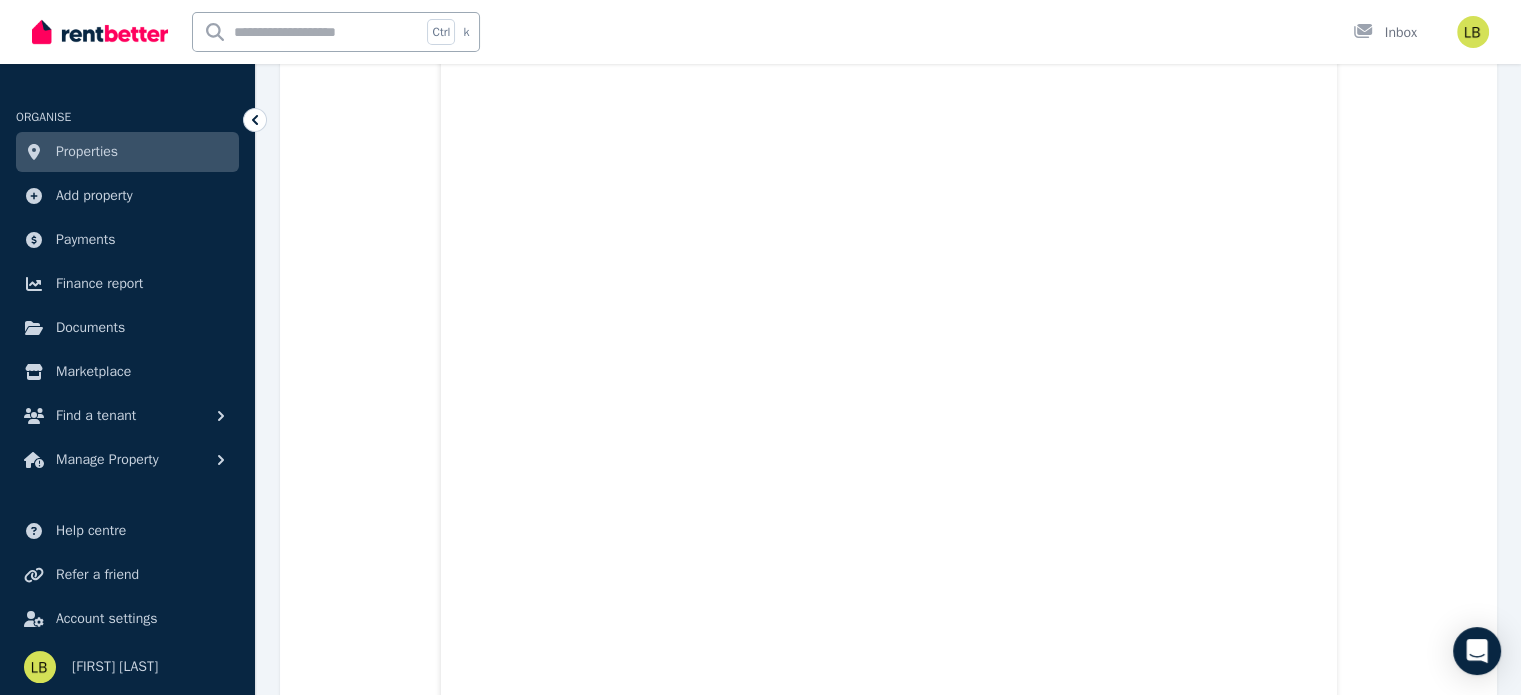 scroll, scrollTop: 6500, scrollLeft: 0, axis: vertical 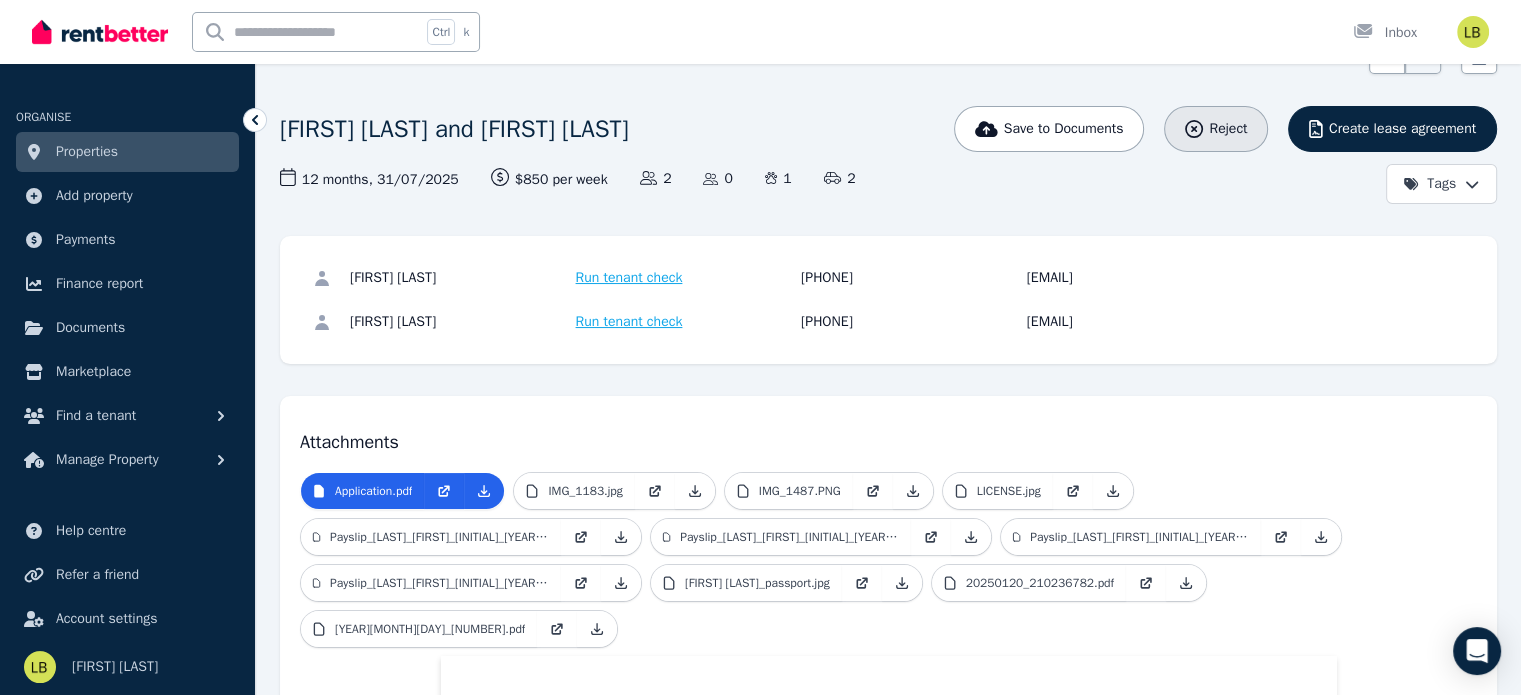 click 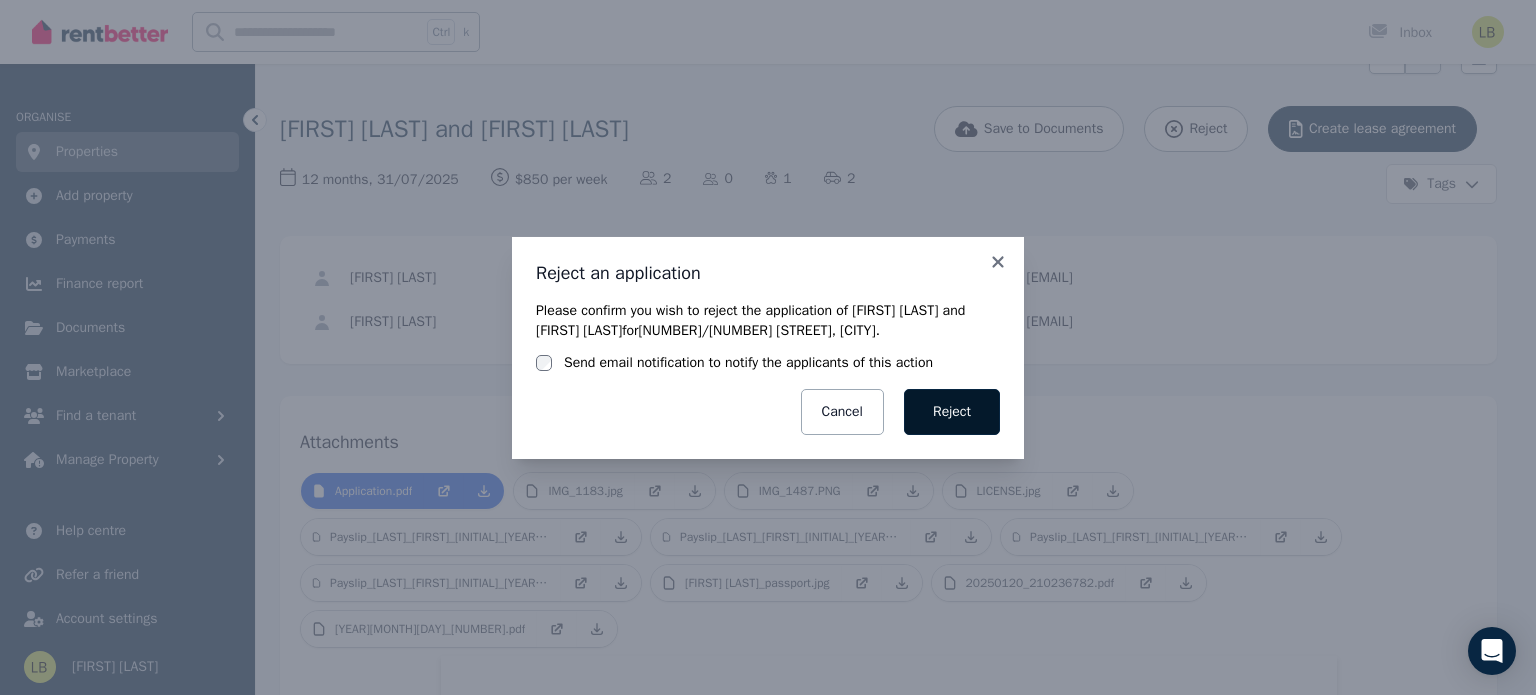 click on "Reject" at bounding box center (952, 412) 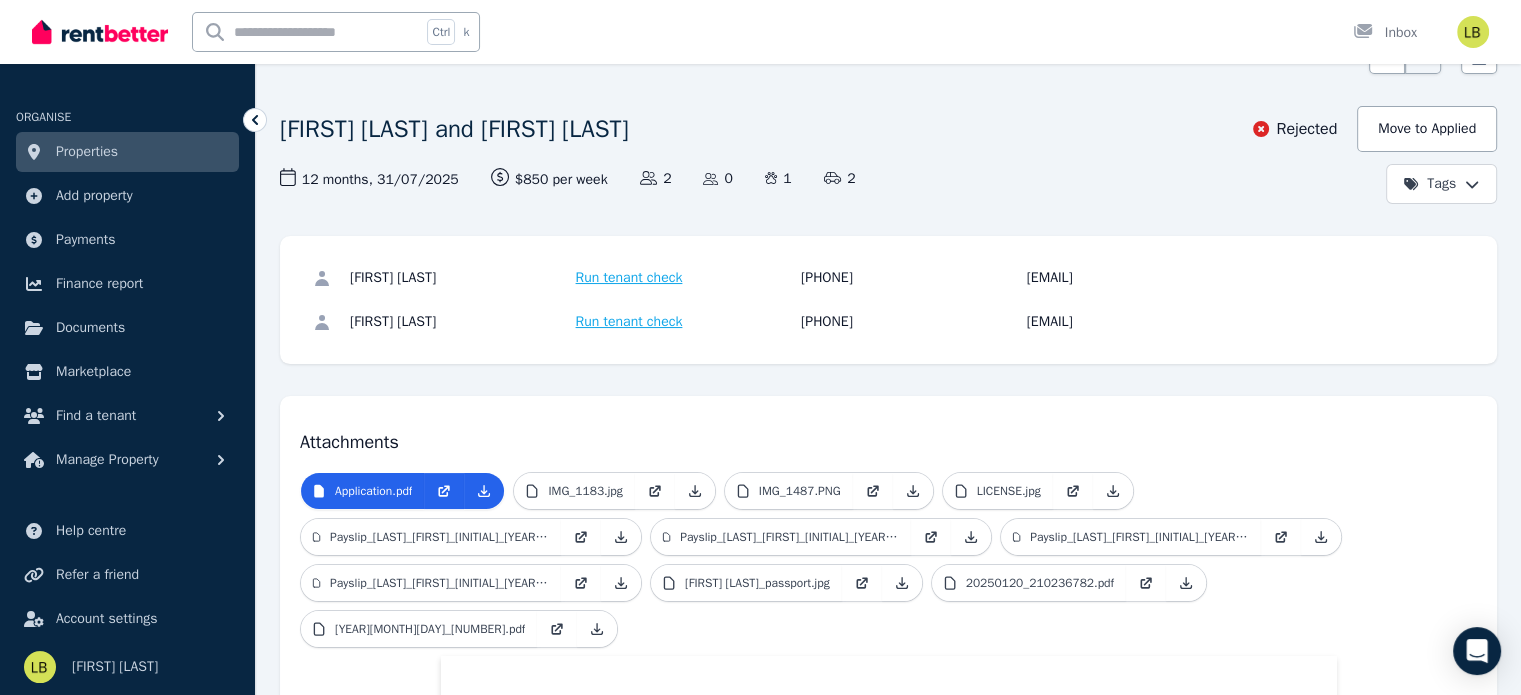 click on "Properties" at bounding box center [87, 152] 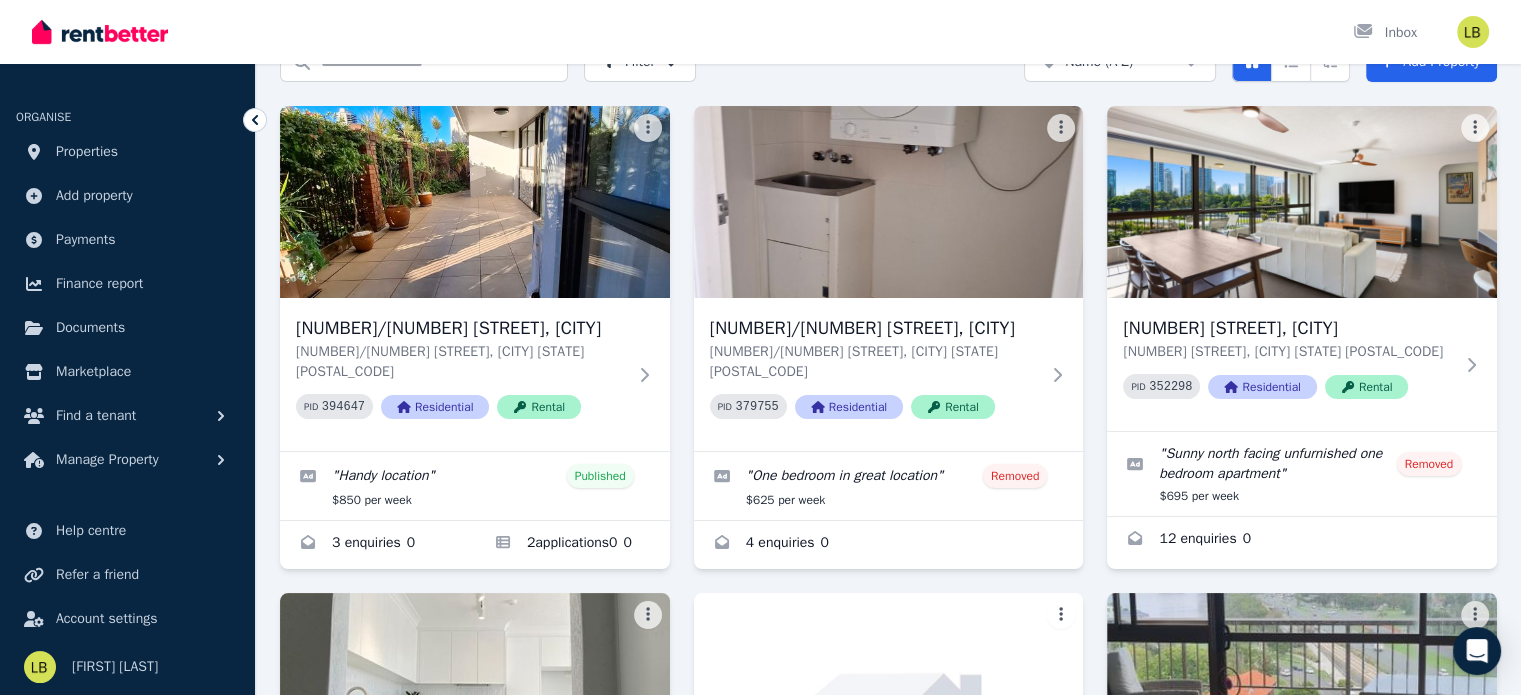 scroll, scrollTop: 0, scrollLeft: 0, axis: both 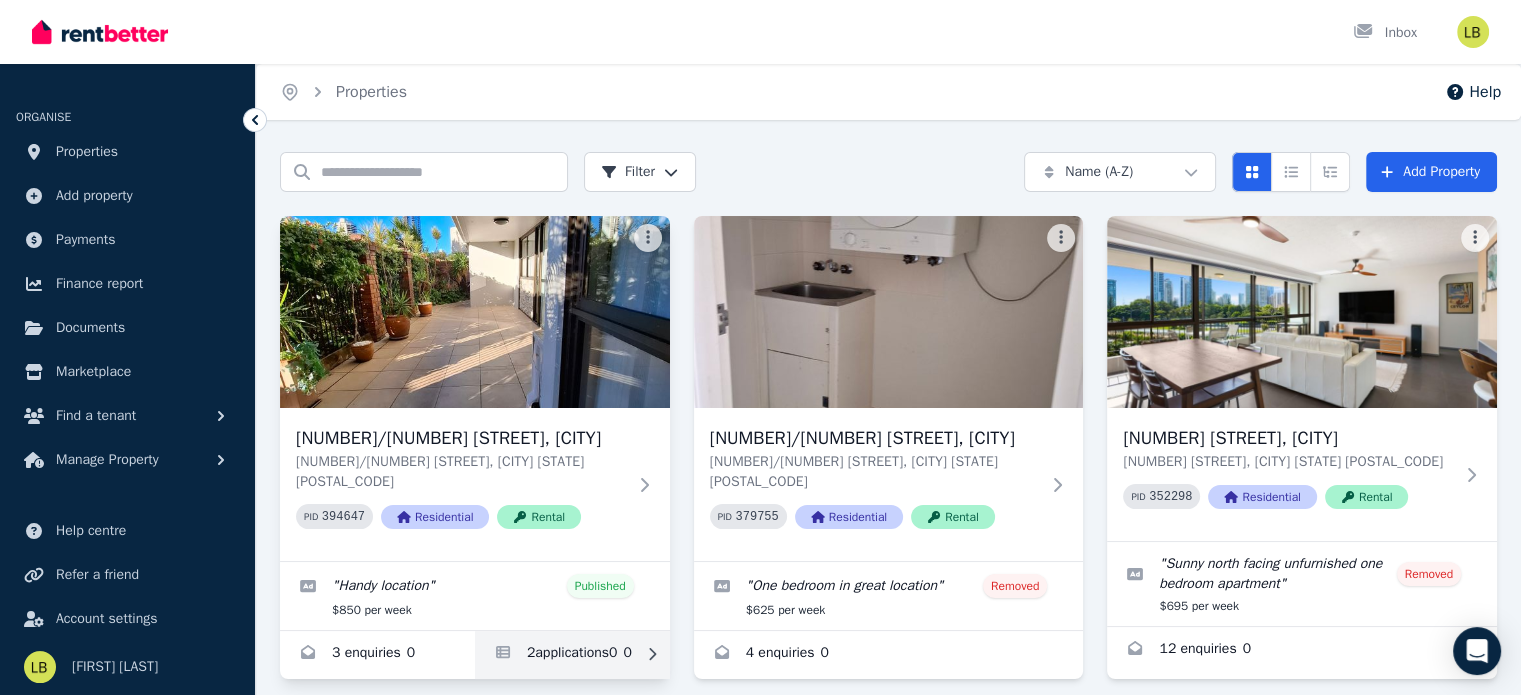 click at bounding box center [572, 655] 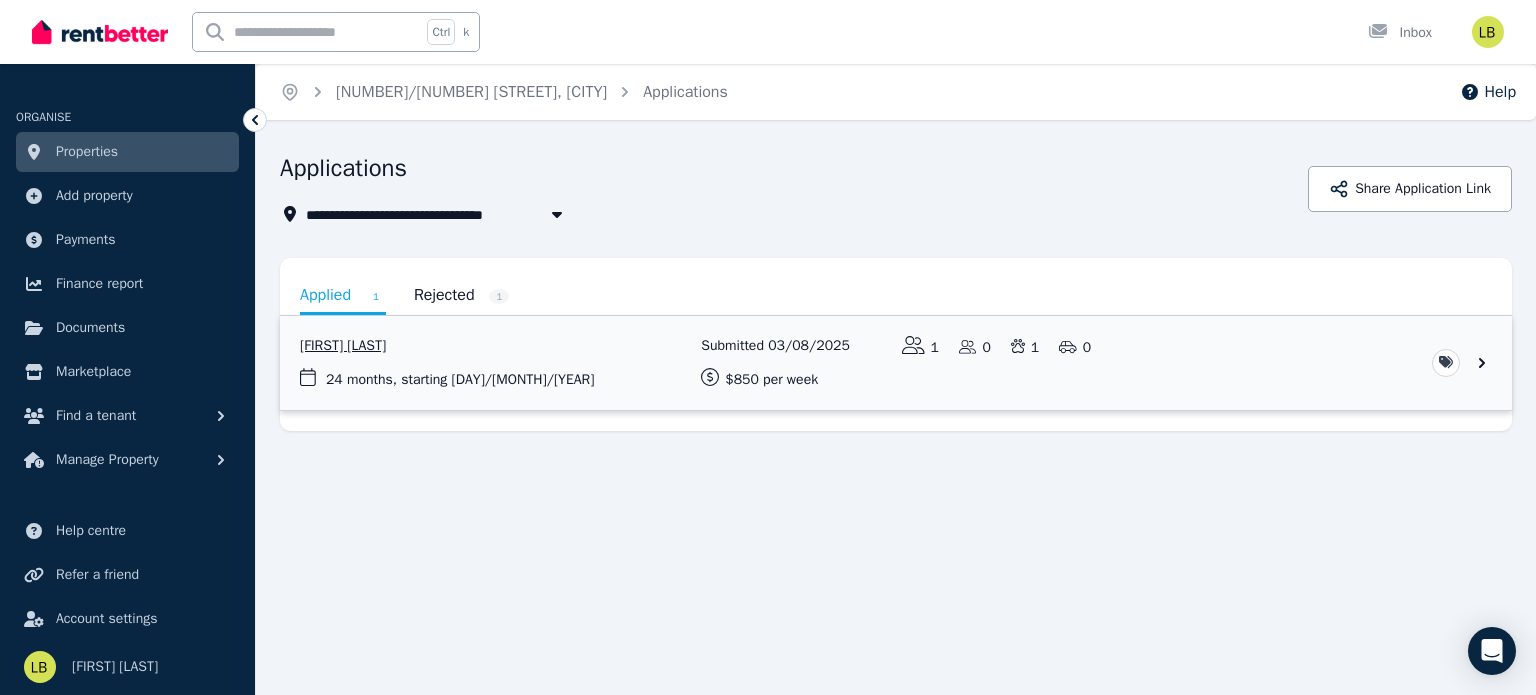 click at bounding box center (896, 363) 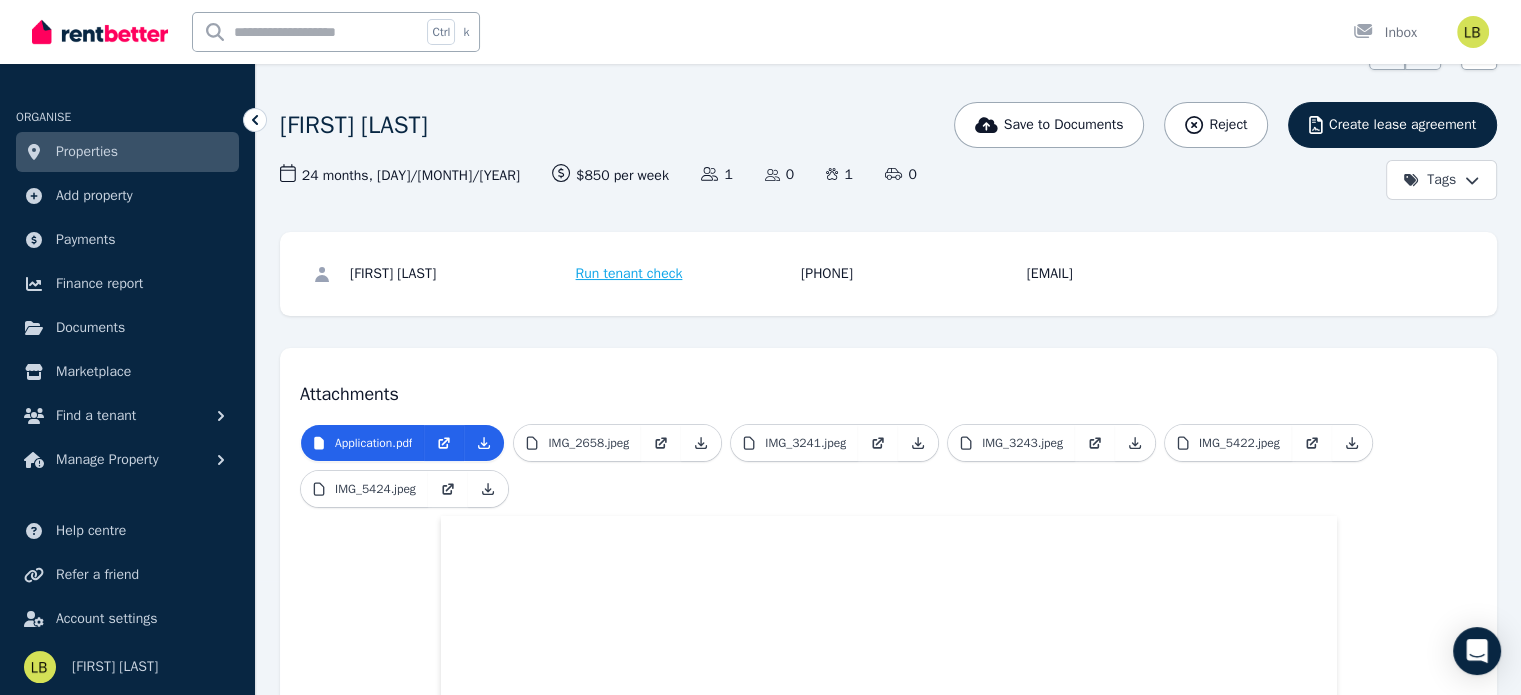 scroll, scrollTop: 0, scrollLeft: 0, axis: both 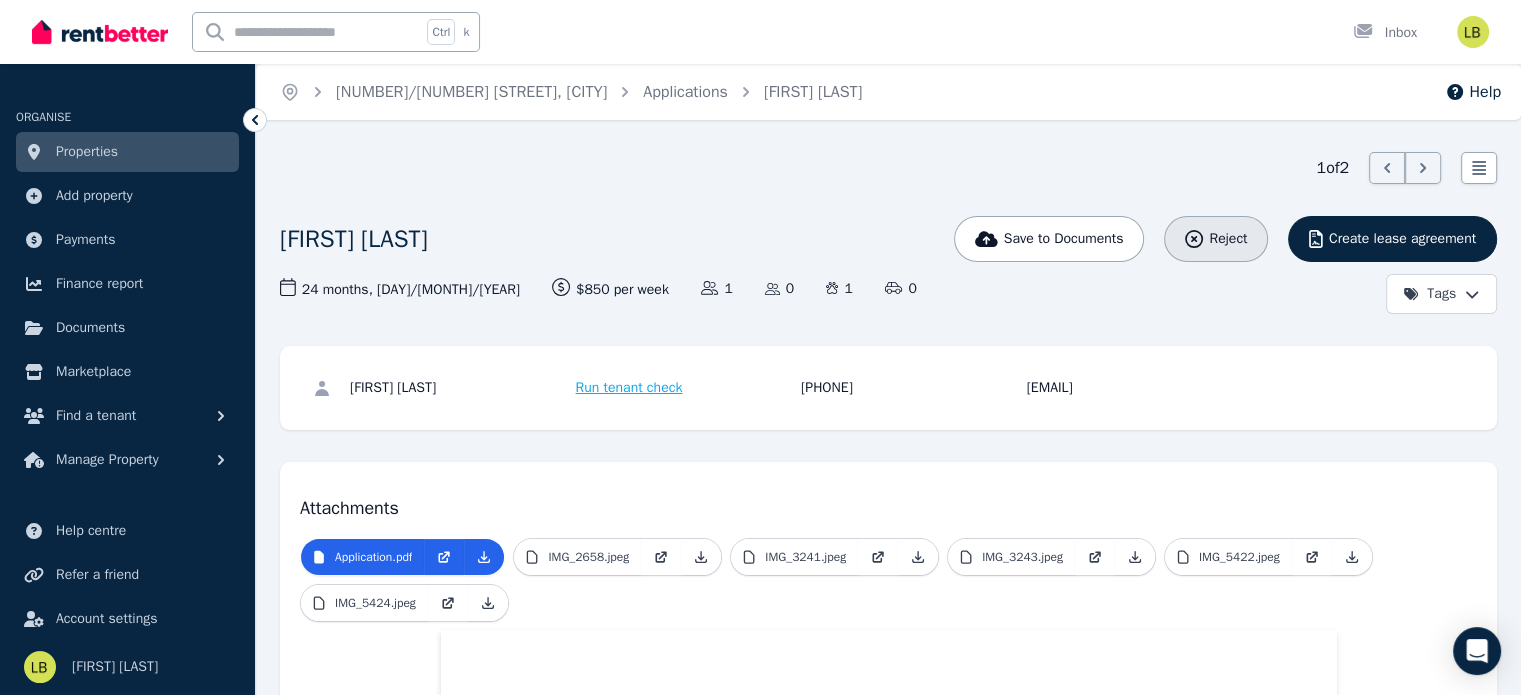 click 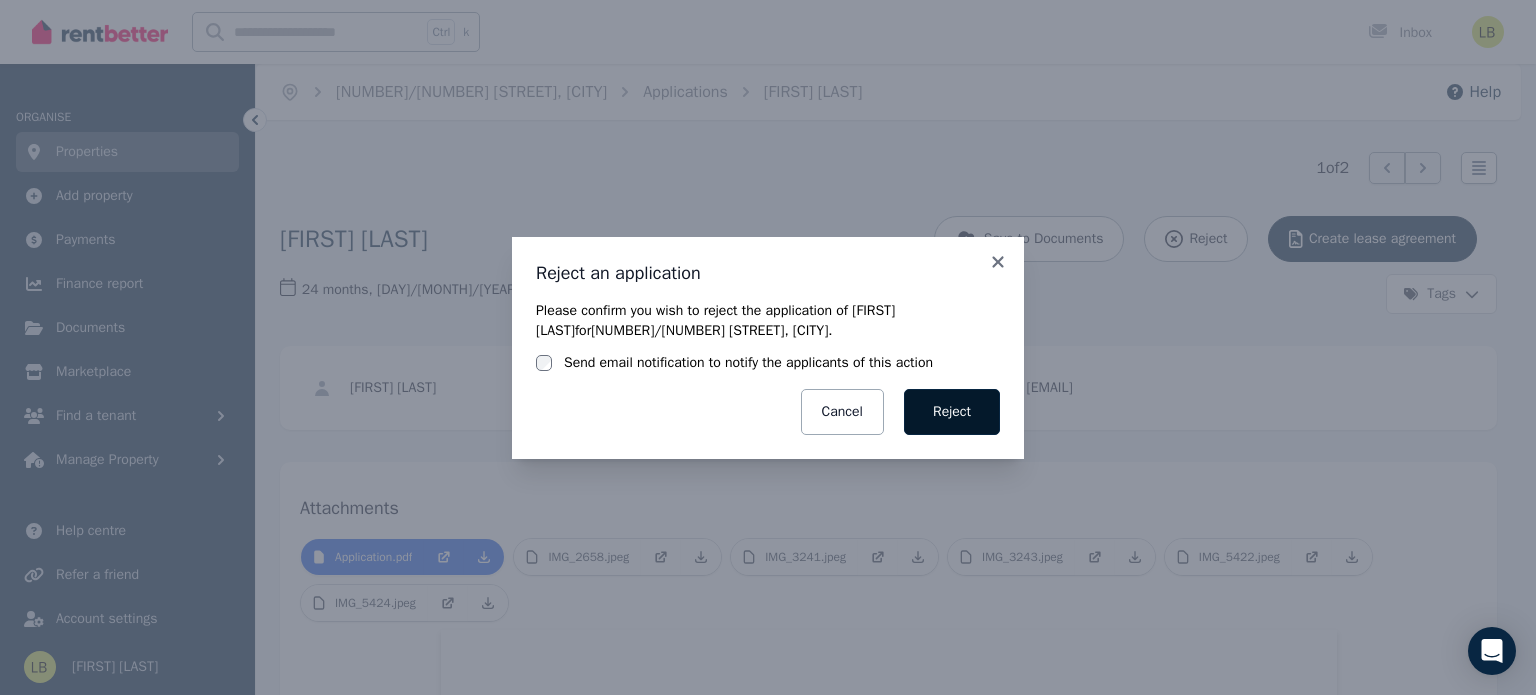 click on "Reject" at bounding box center [952, 412] 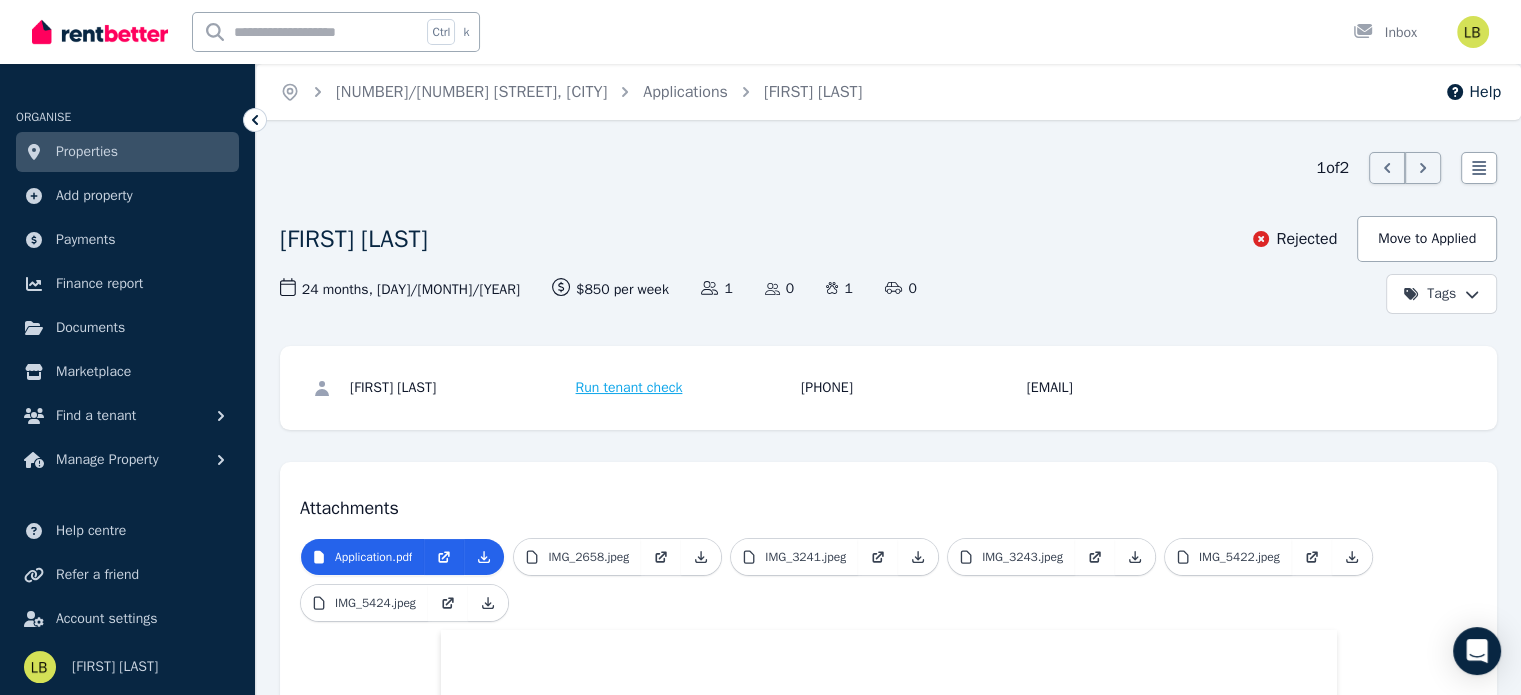 click on "Properties" at bounding box center [87, 152] 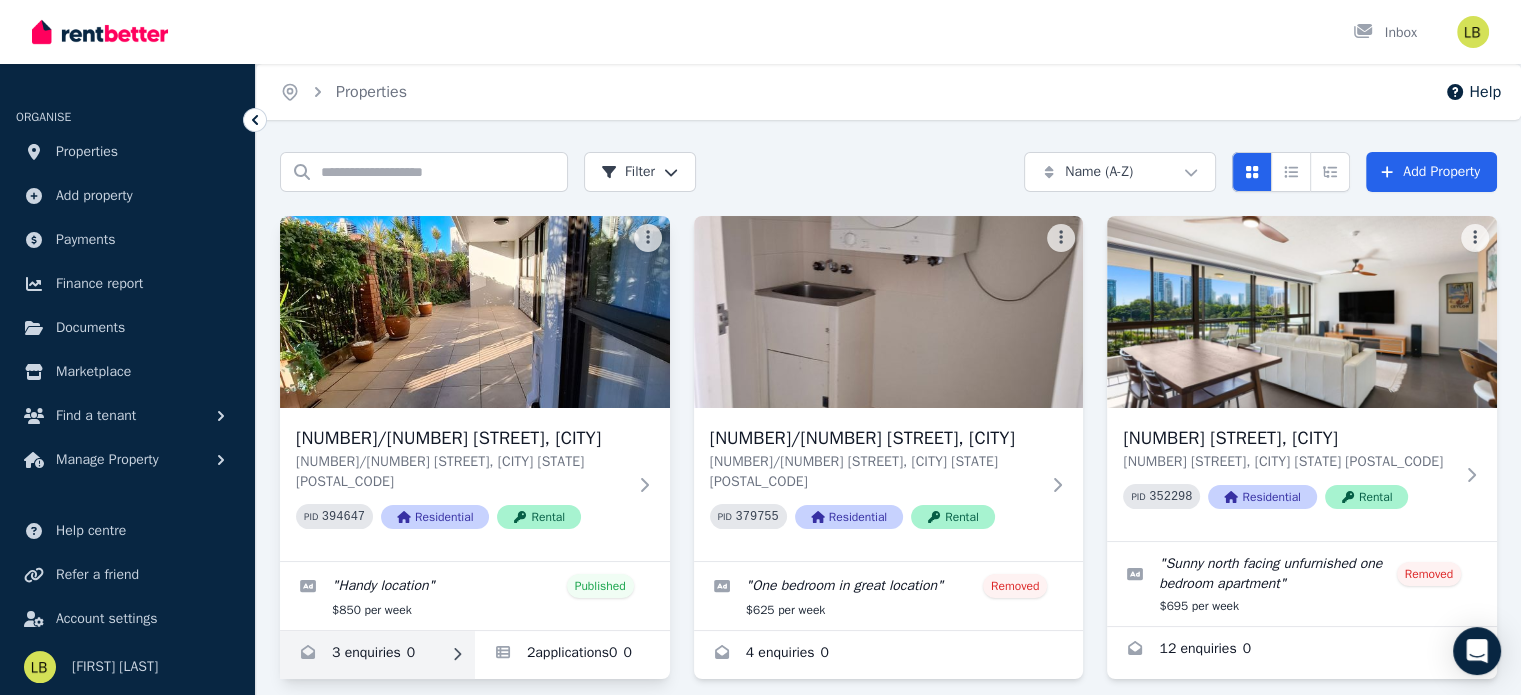 click at bounding box center [377, 655] 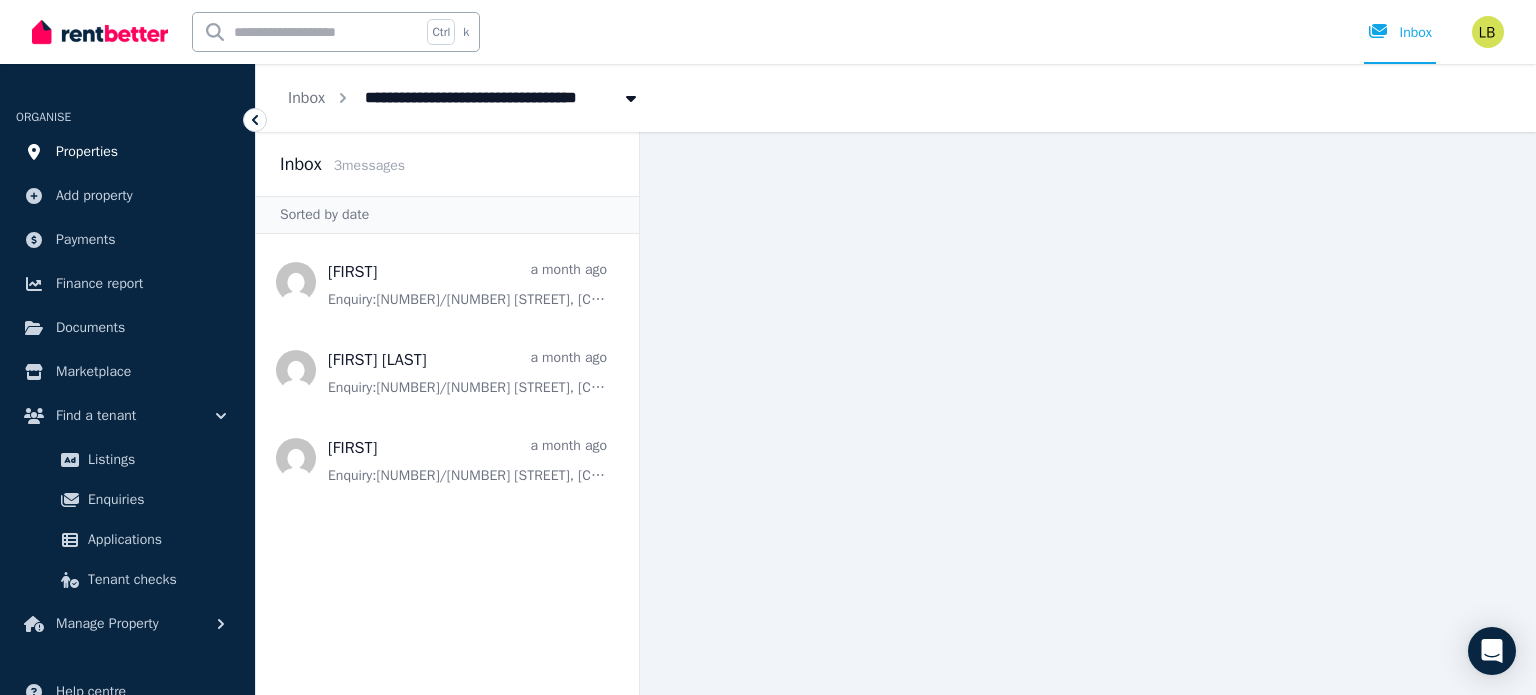 click on "Properties" at bounding box center (87, 152) 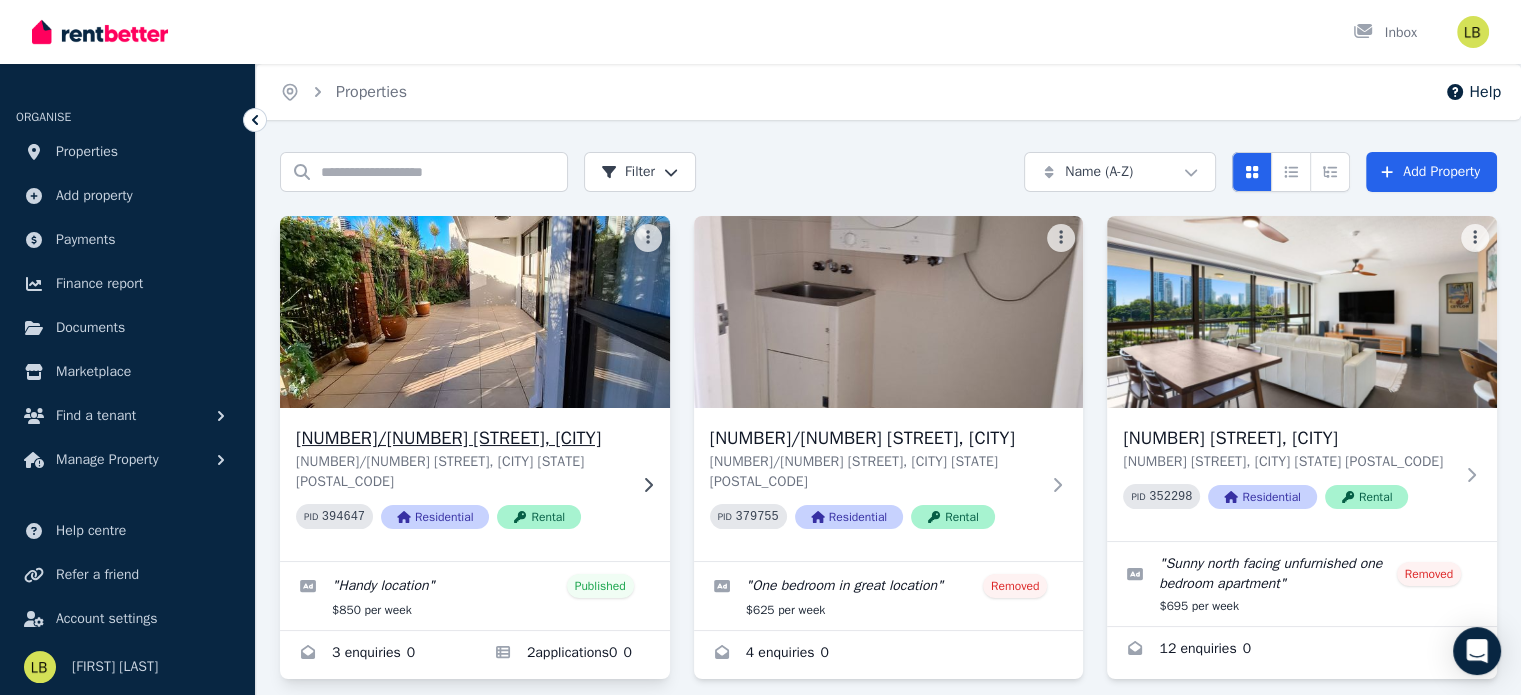 click on "[NUMBER]/[NUMBER] [STREET], [CITY]" at bounding box center [461, 438] 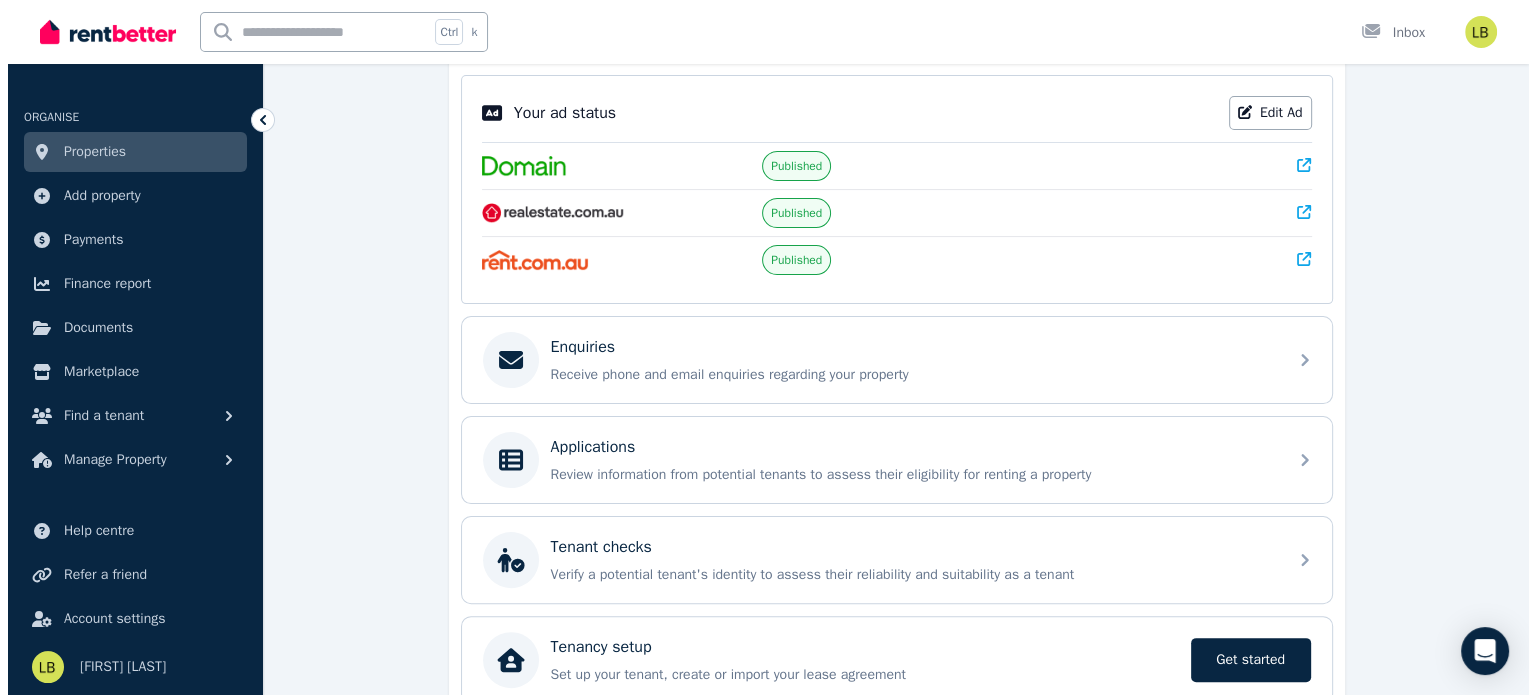 scroll, scrollTop: 490, scrollLeft: 0, axis: vertical 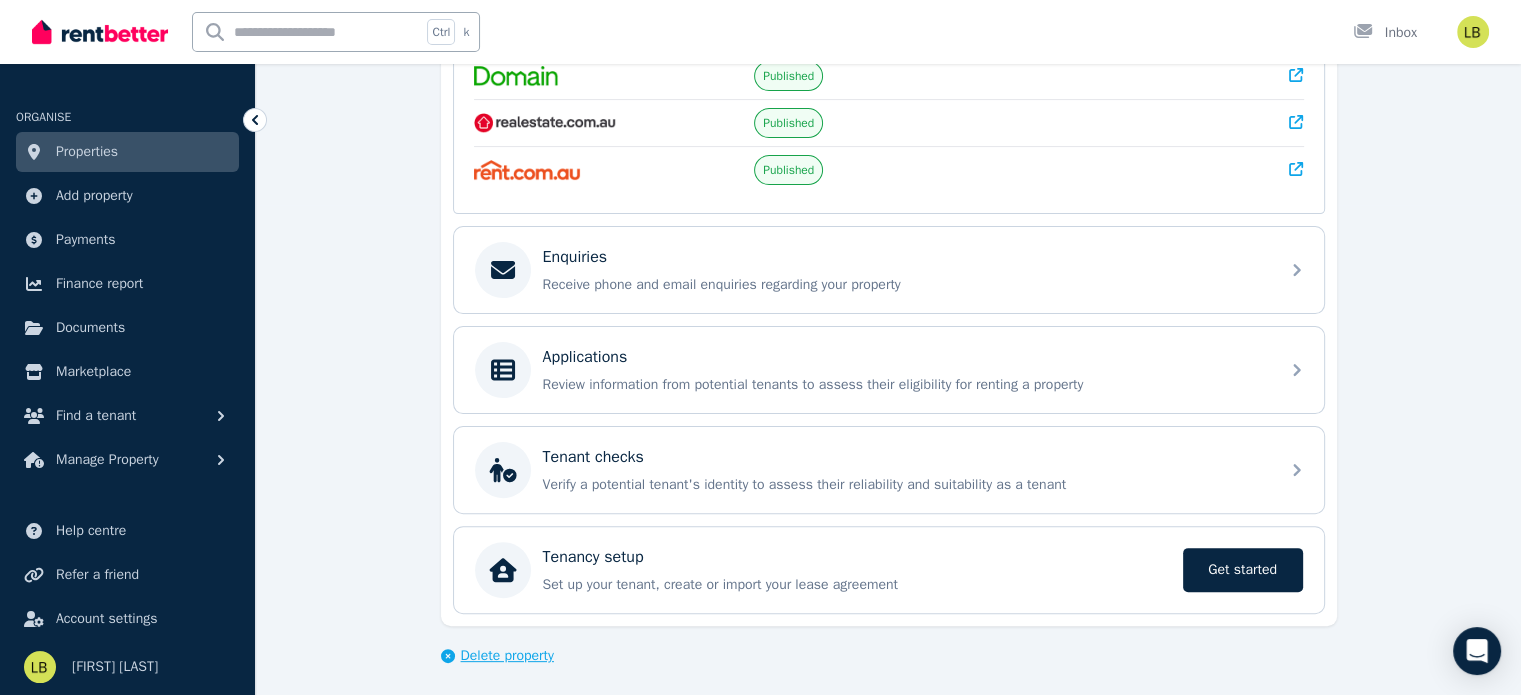 click on "Delete property" at bounding box center (507, 656) 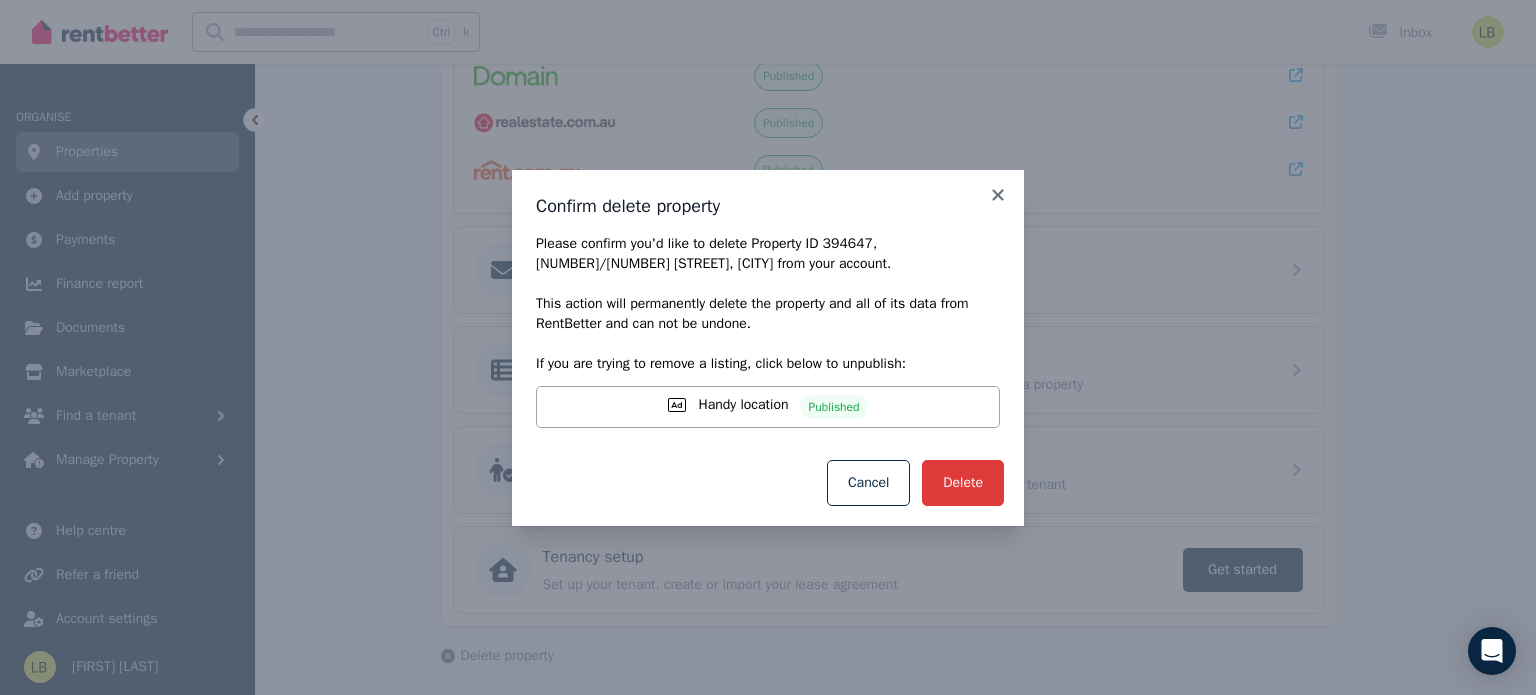 click on "Delete" at bounding box center [963, 483] 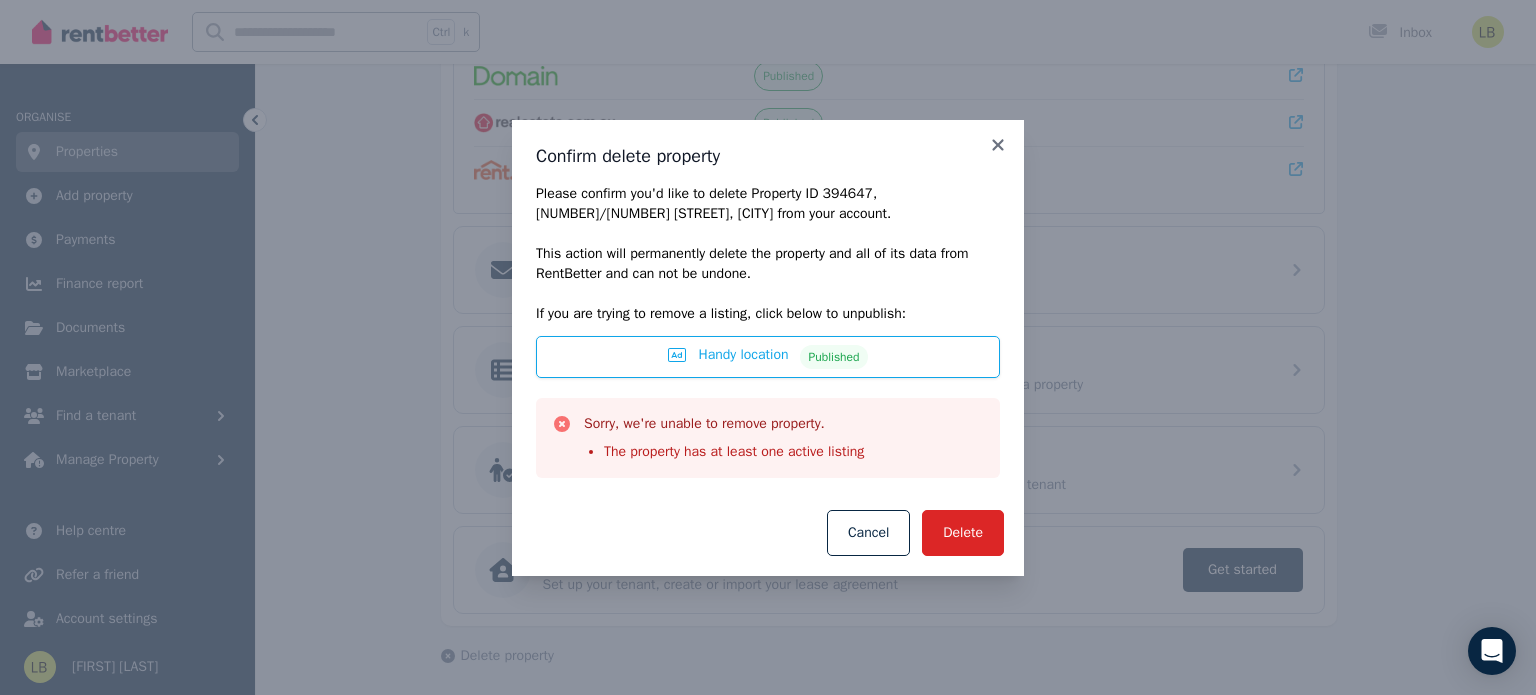 click on "Published" at bounding box center (833, 357) 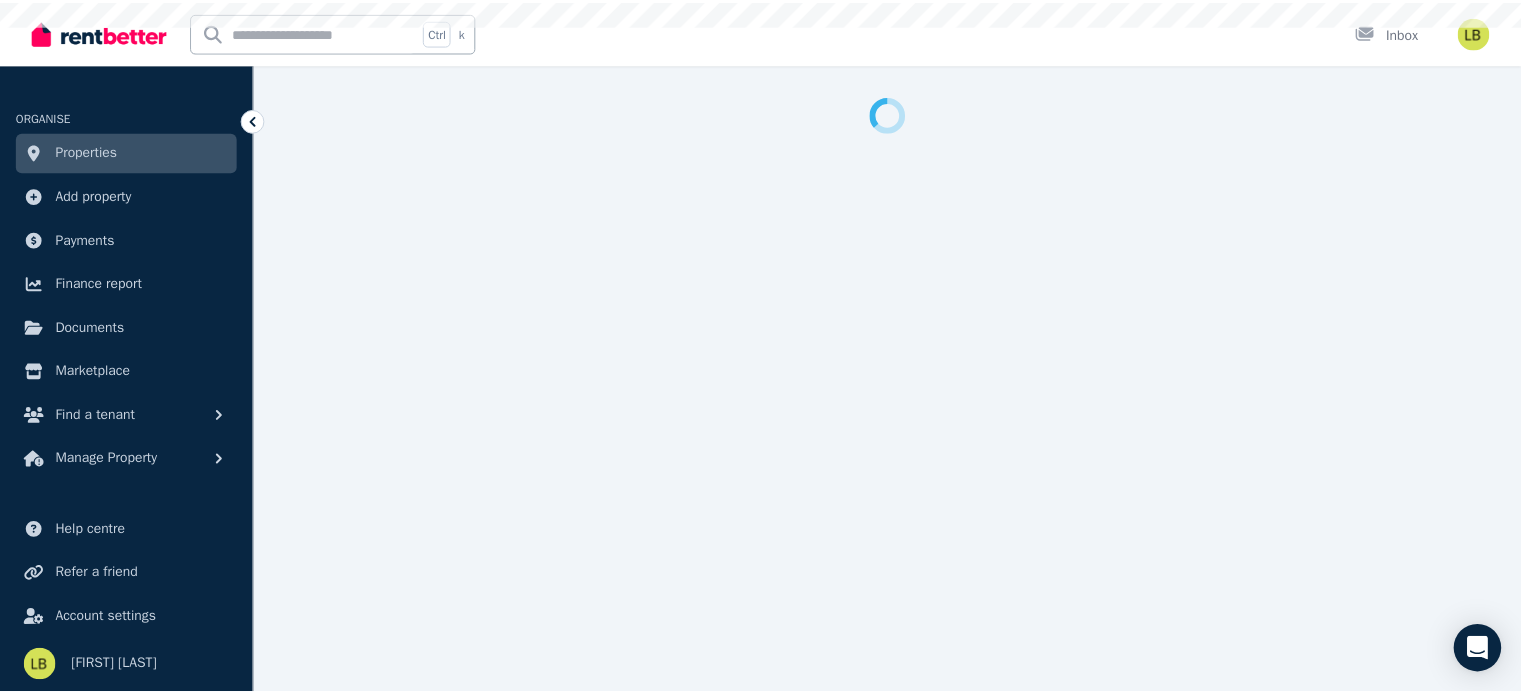 scroll, scrollTop: 0, scrollLeft: 0, axis: both 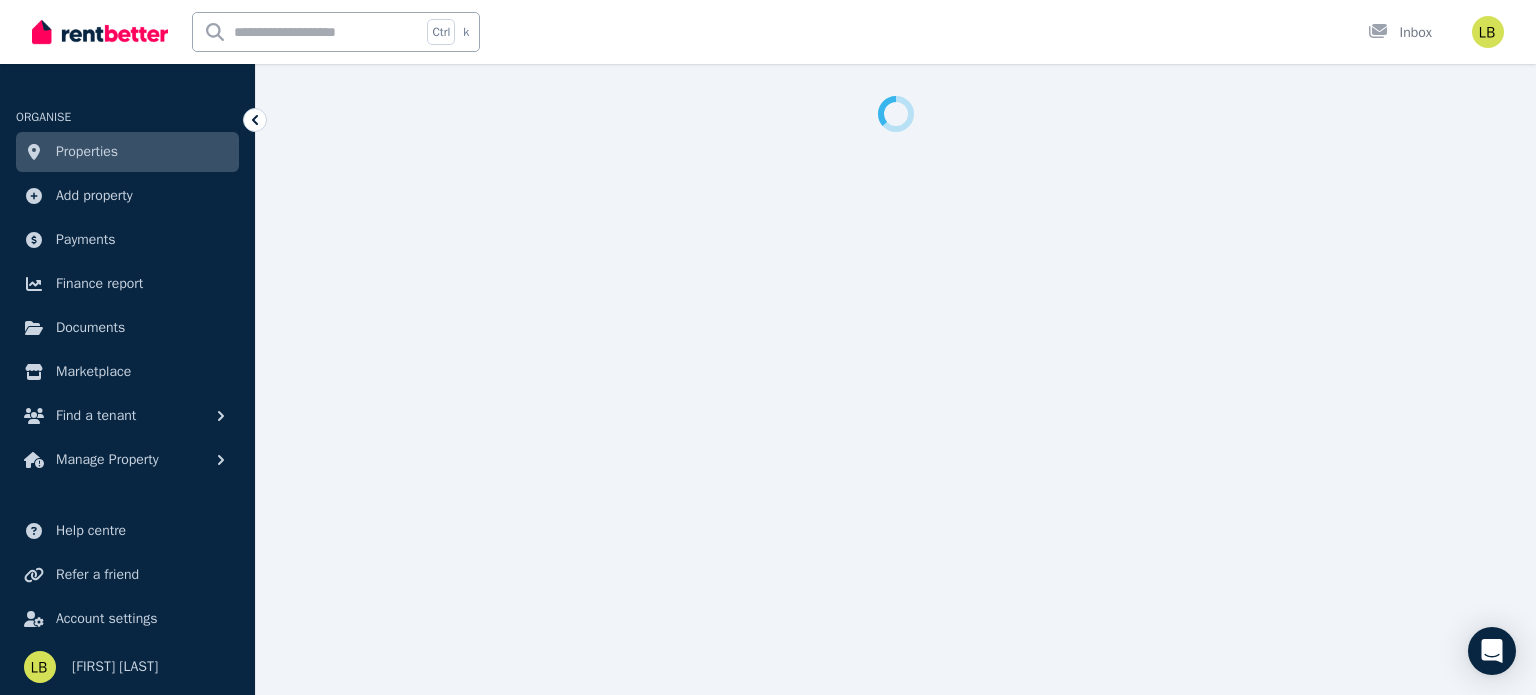 select on "***" 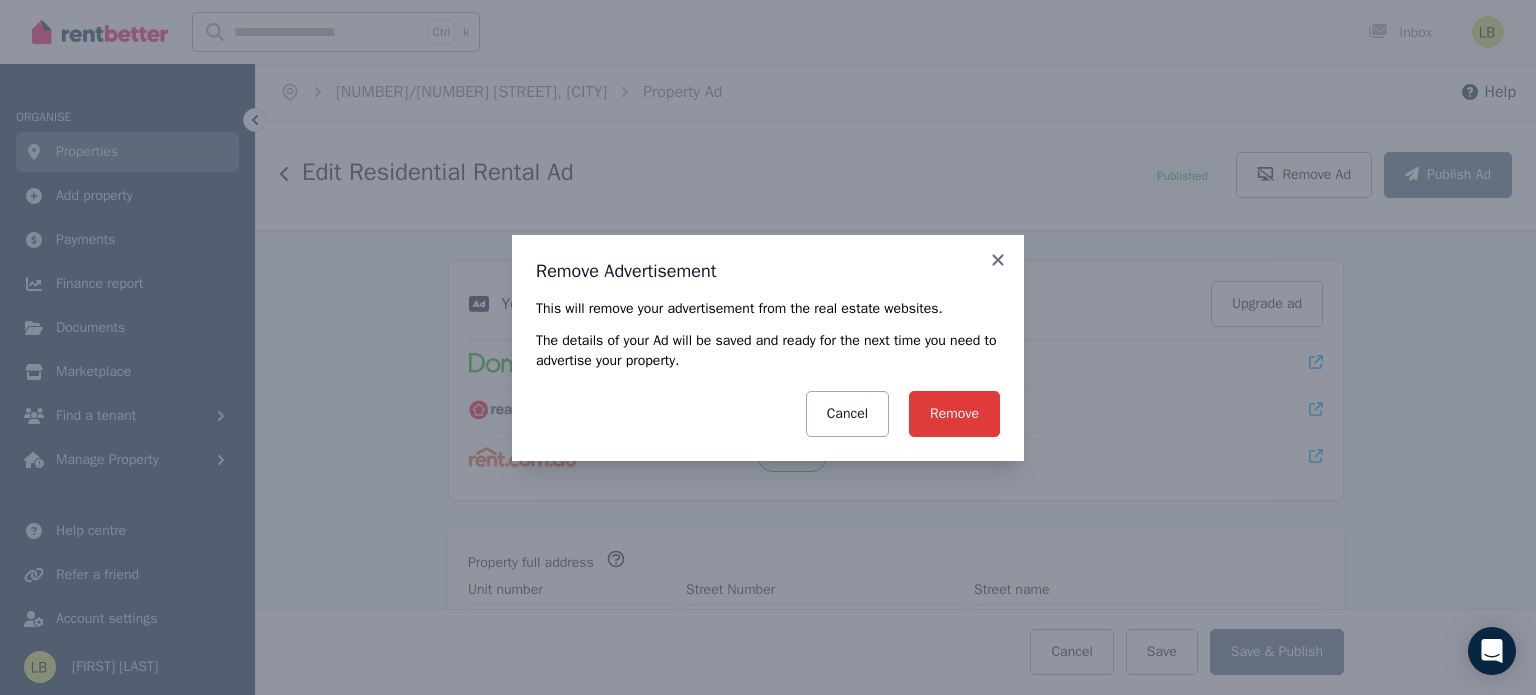 click on "Remove" at bounding box center [954, 414] 